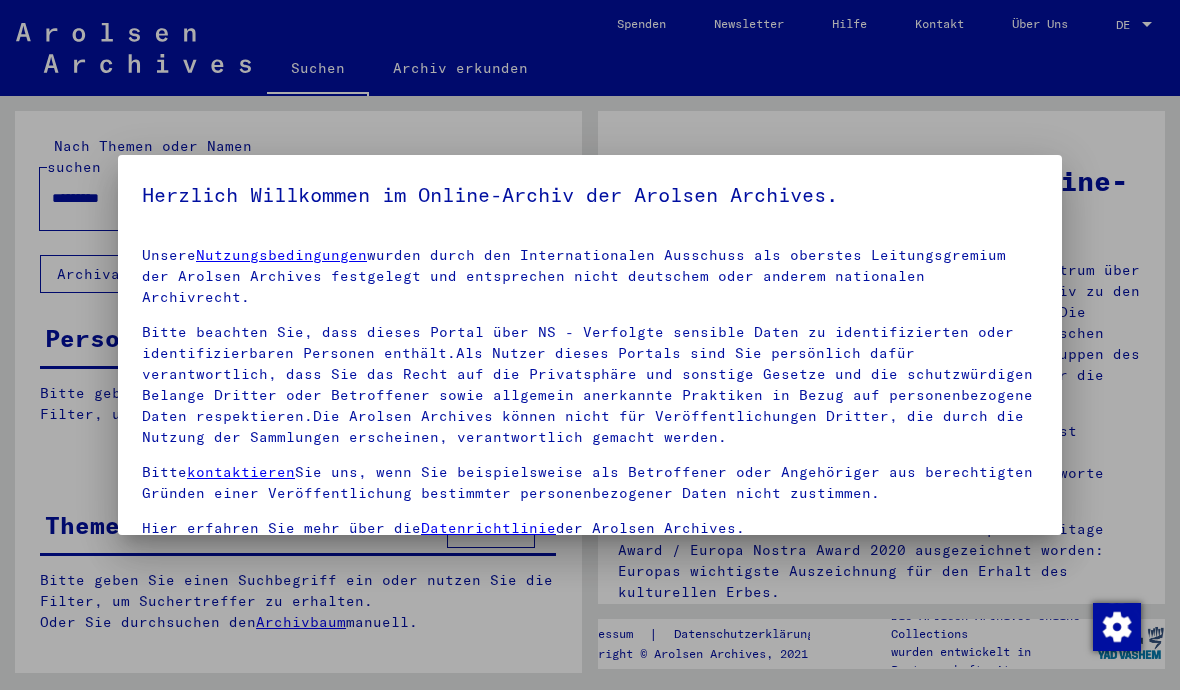 scroll, scrollTop: 0, scrollLeft: 0, axis: both 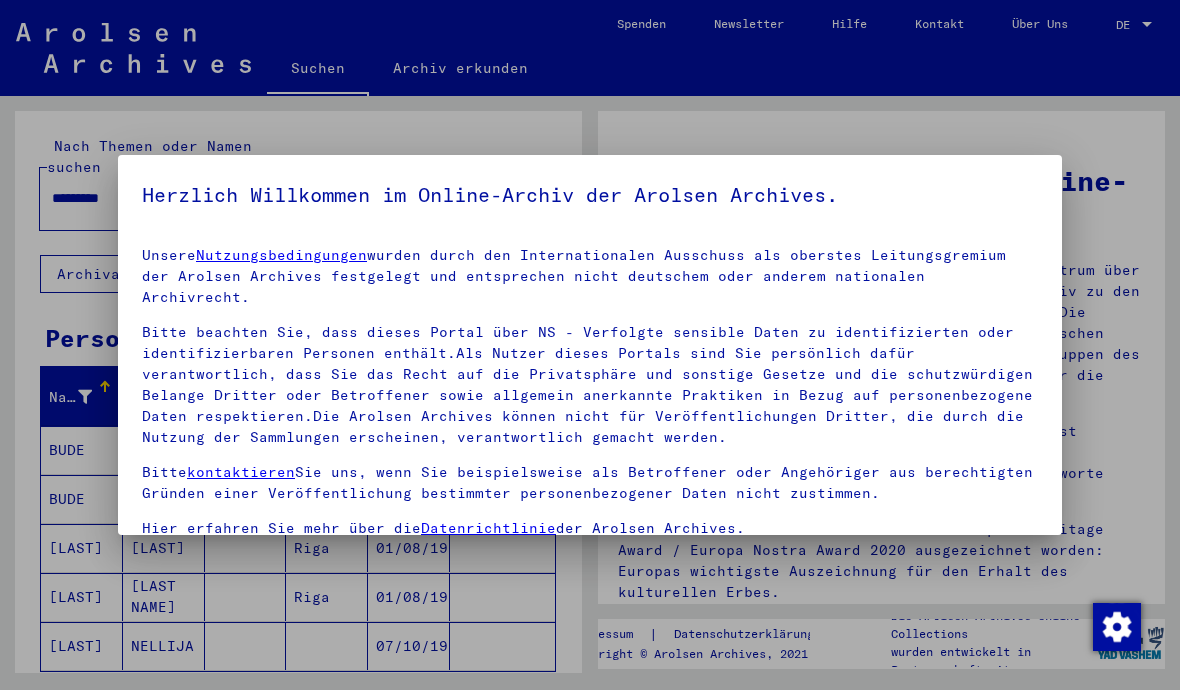 click on "Hier erfahren Sie mehr über die  Datenrichtlinie  der Arolsen Archives." at bounding box center [590, 528] 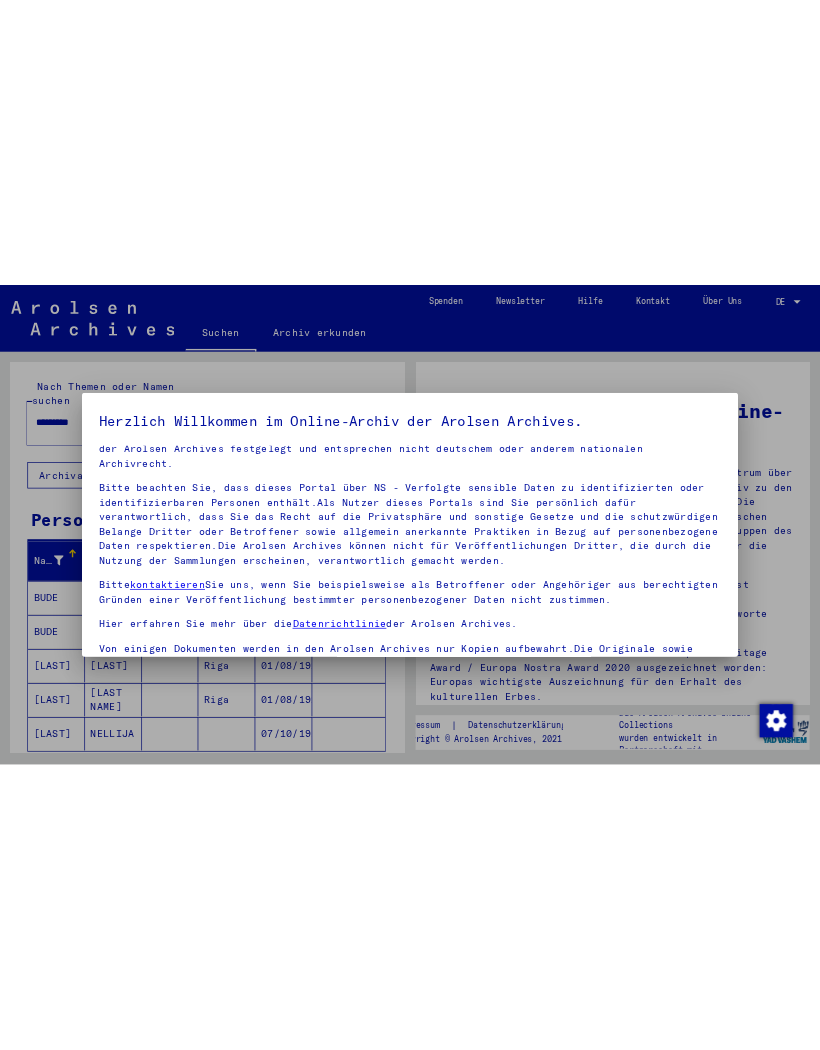 scroll, scrollTop: 0, scrollLeft: 0, axis: both 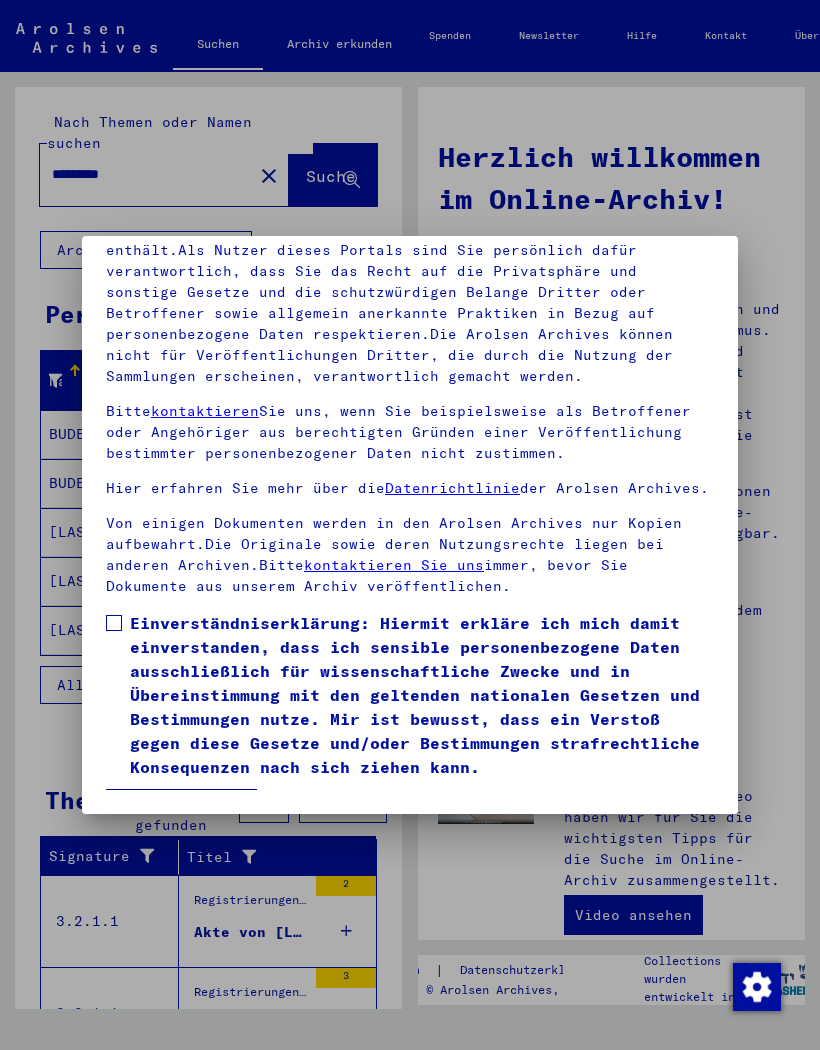click on "Ich stimme zu" at bounding box center [181, 808] 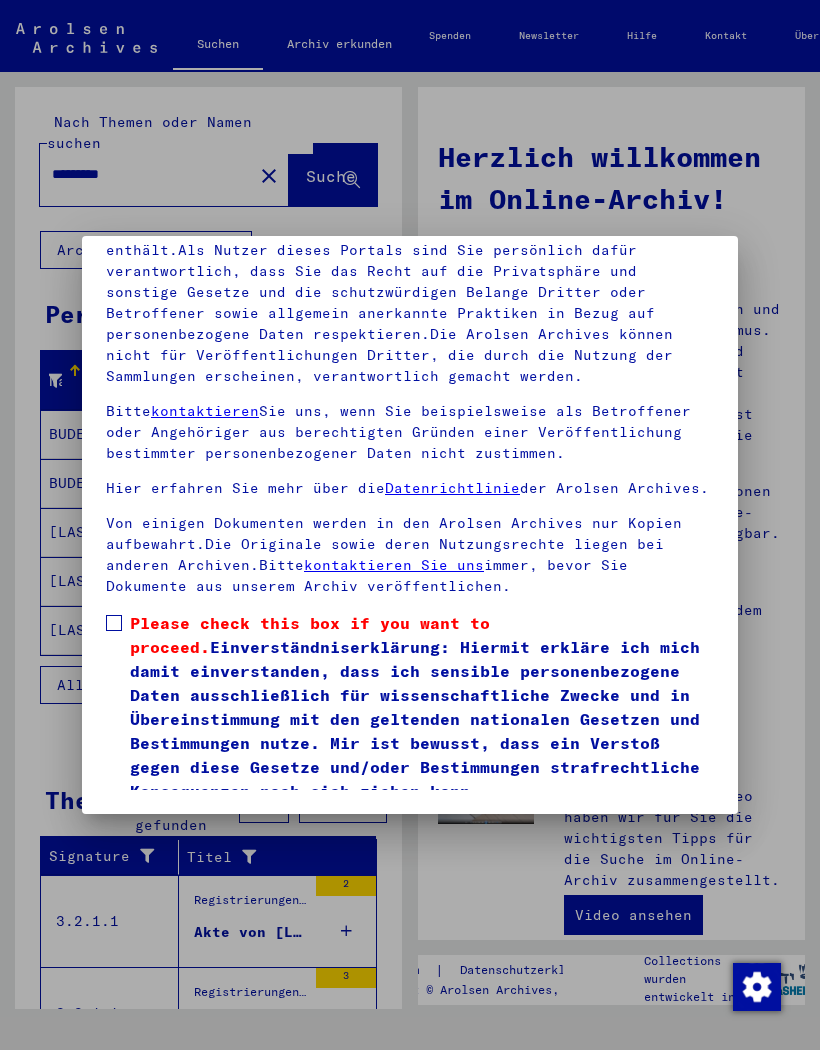 click on "Please check this box if you want to proceed." at bounding box center (310, 635) 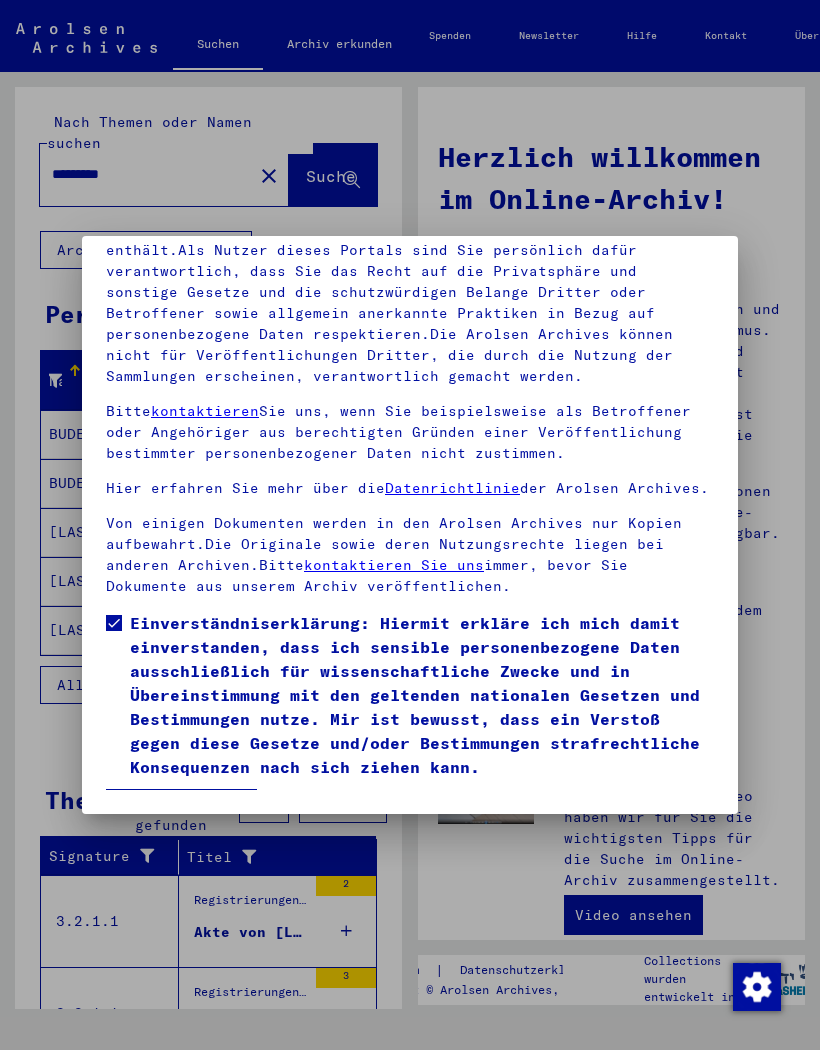 click at bounding box center [410, 525] 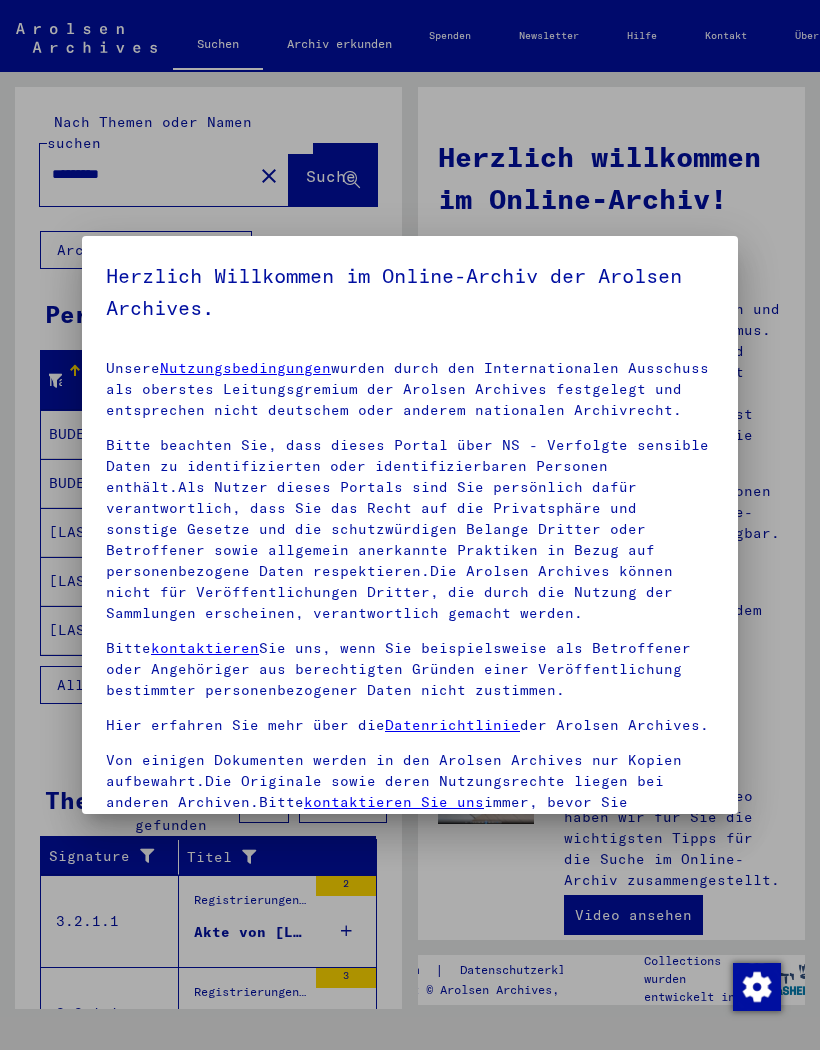click at bounding box center (410, 525) 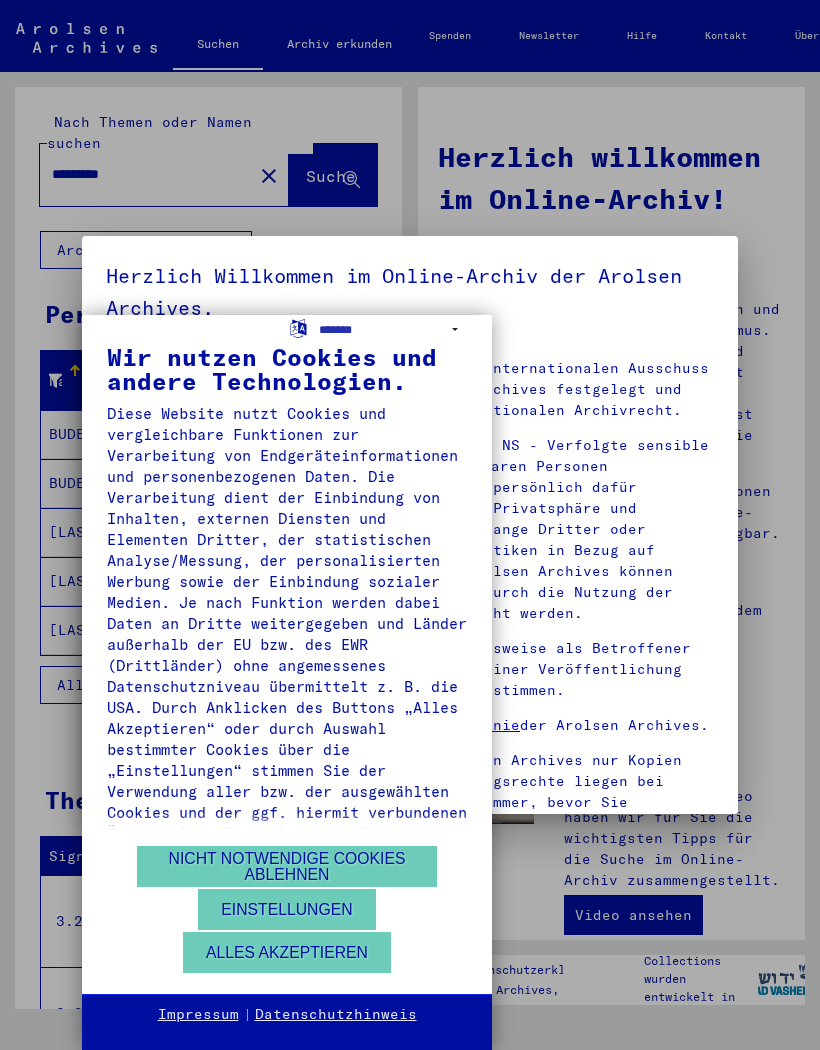 click on "**********" at bounding box center [410, 525] 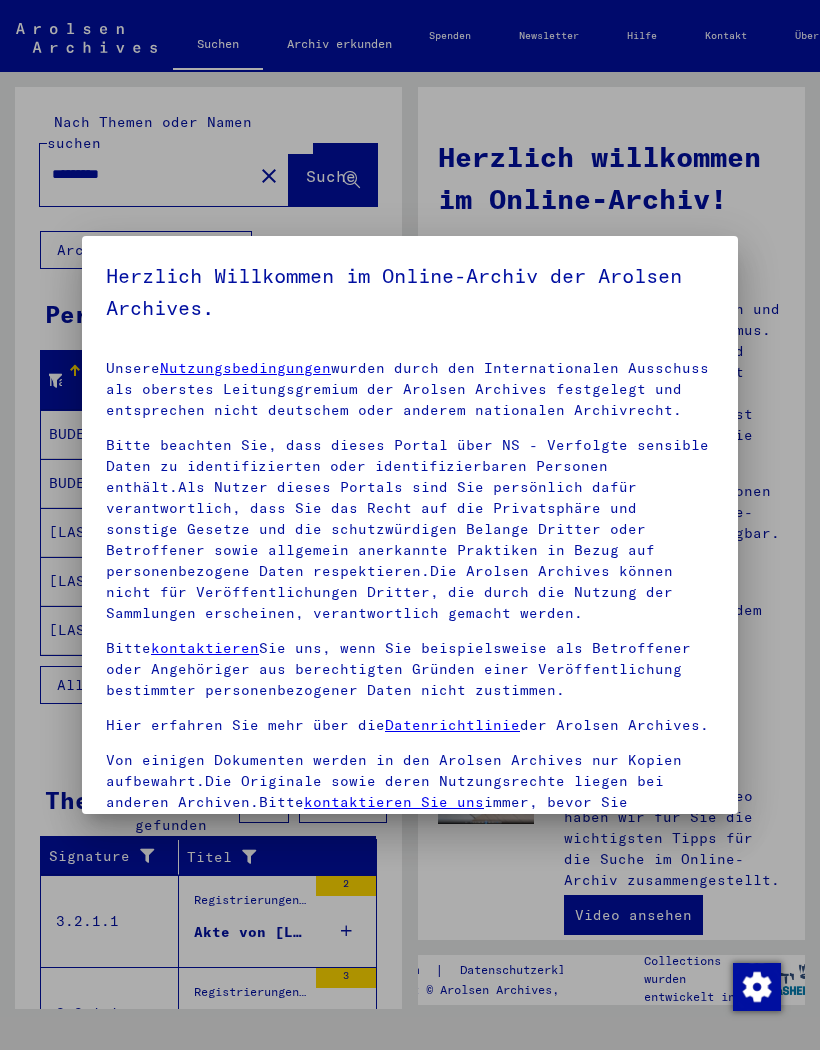 click at bounding box center [410, 525] 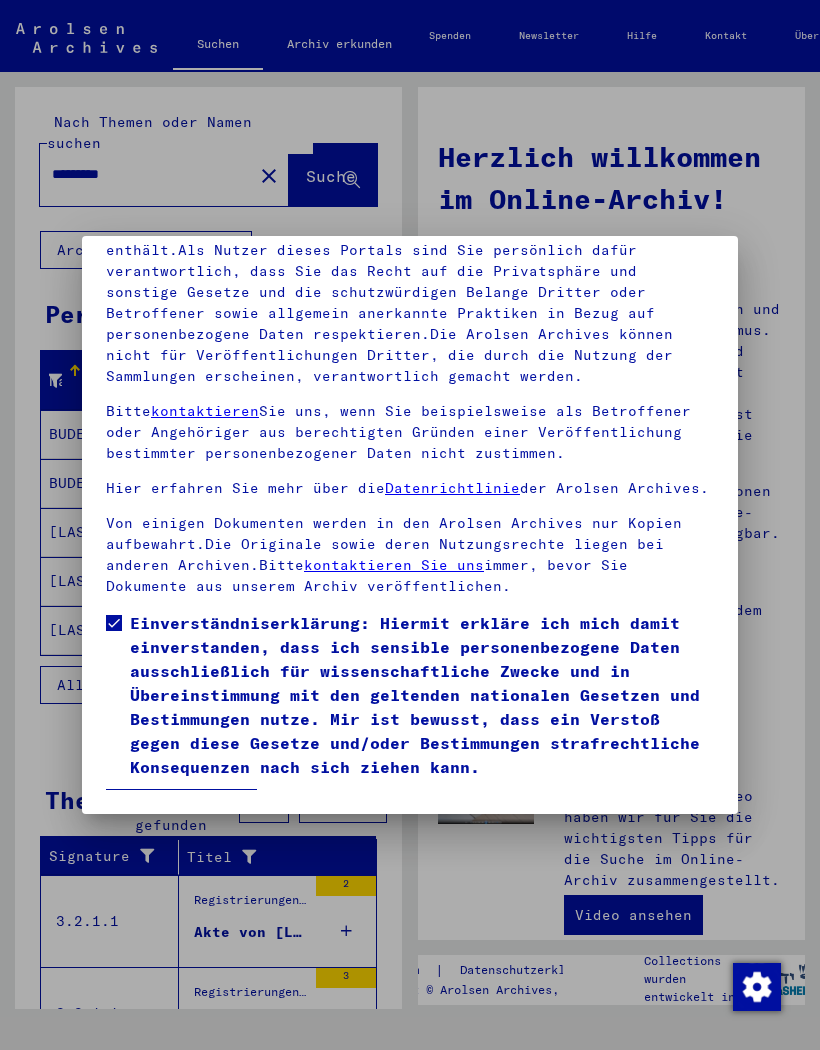 scroll, scrollTop: 274, scrollLeft: 0, axis: vertical 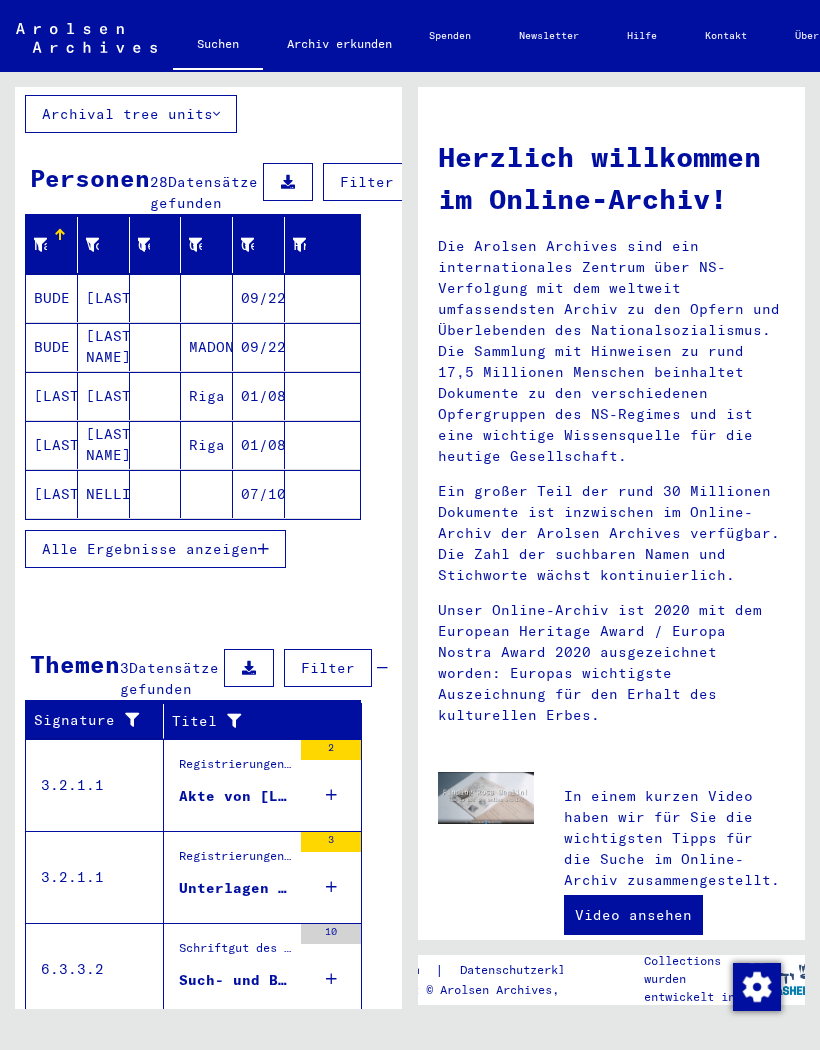 click on "Alle Ergebnisse anzeigen" at bounding box center (150, 549) 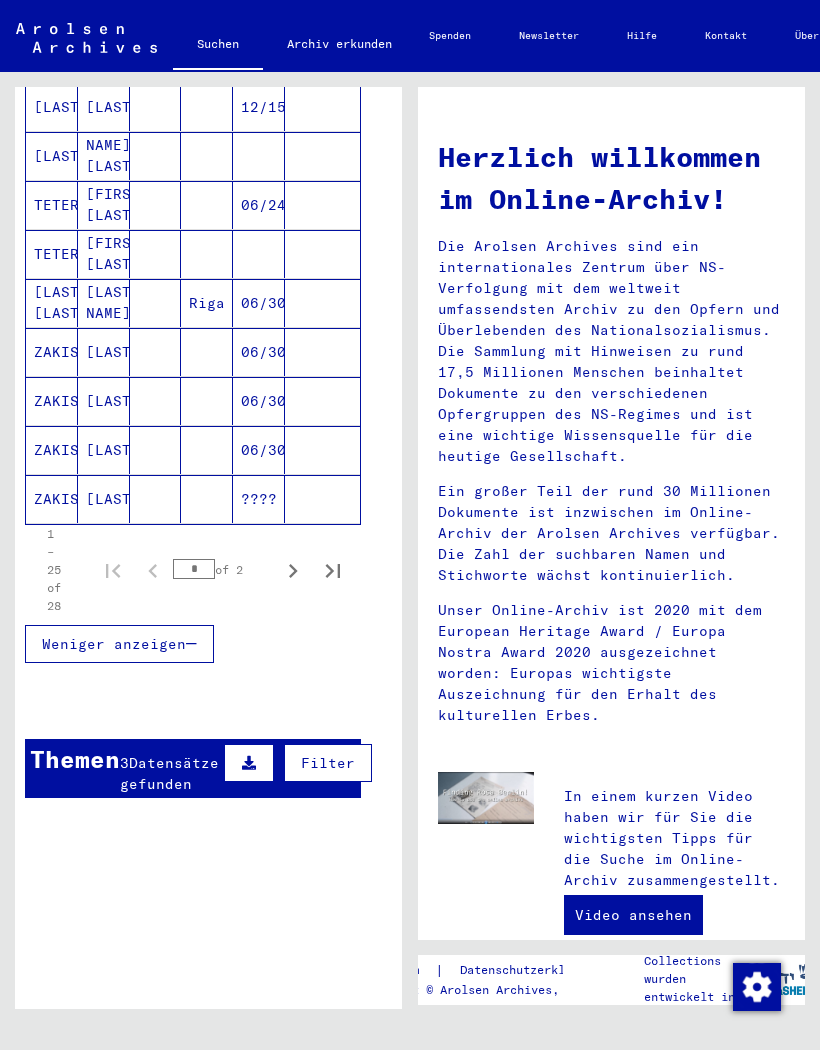 scroll, scrollTop: 1112, scrollLeft: 12, axis: both 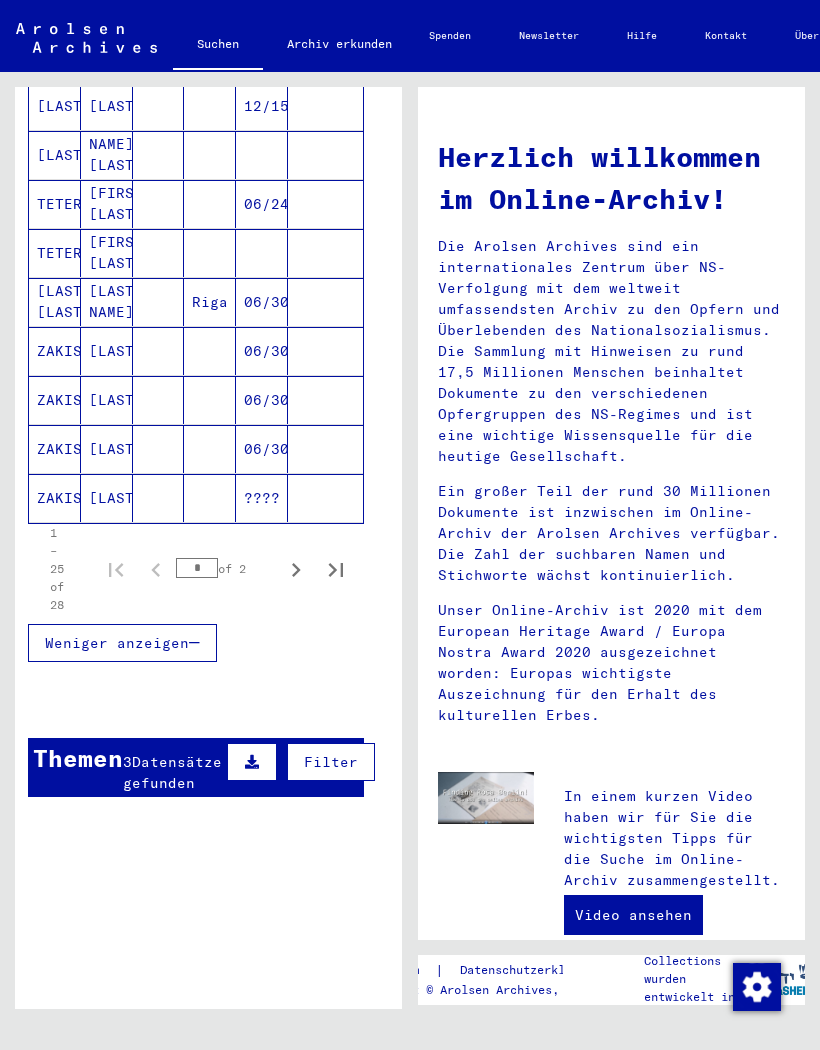 click on "ZAKIS" at bounding box center [55, 400] 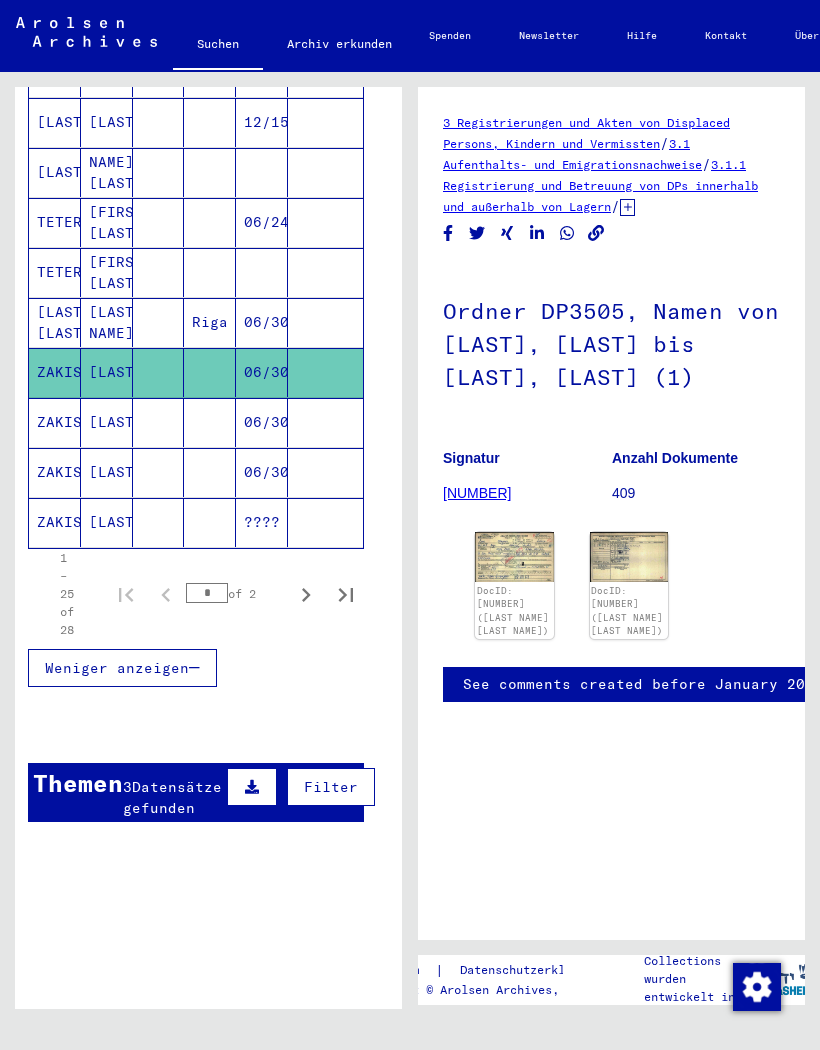 scroll, scrollTop: 0, scrollLeft: 0, axis: both 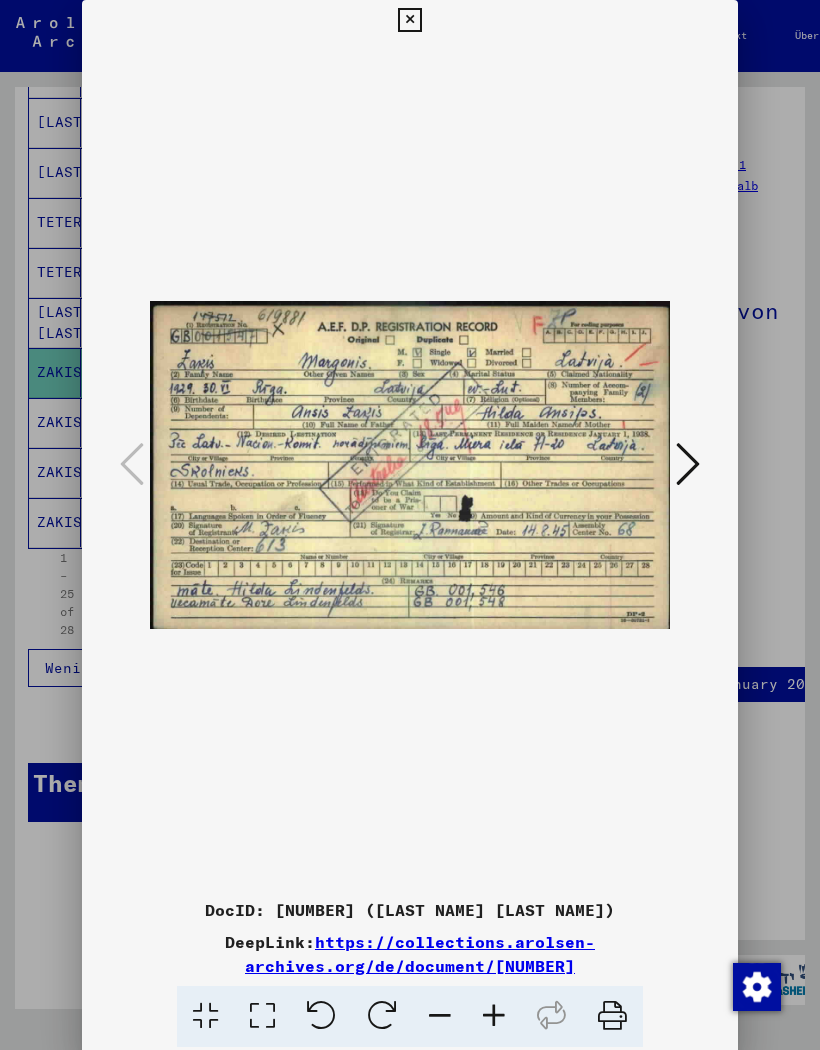 click at bounding box center [688, 464] 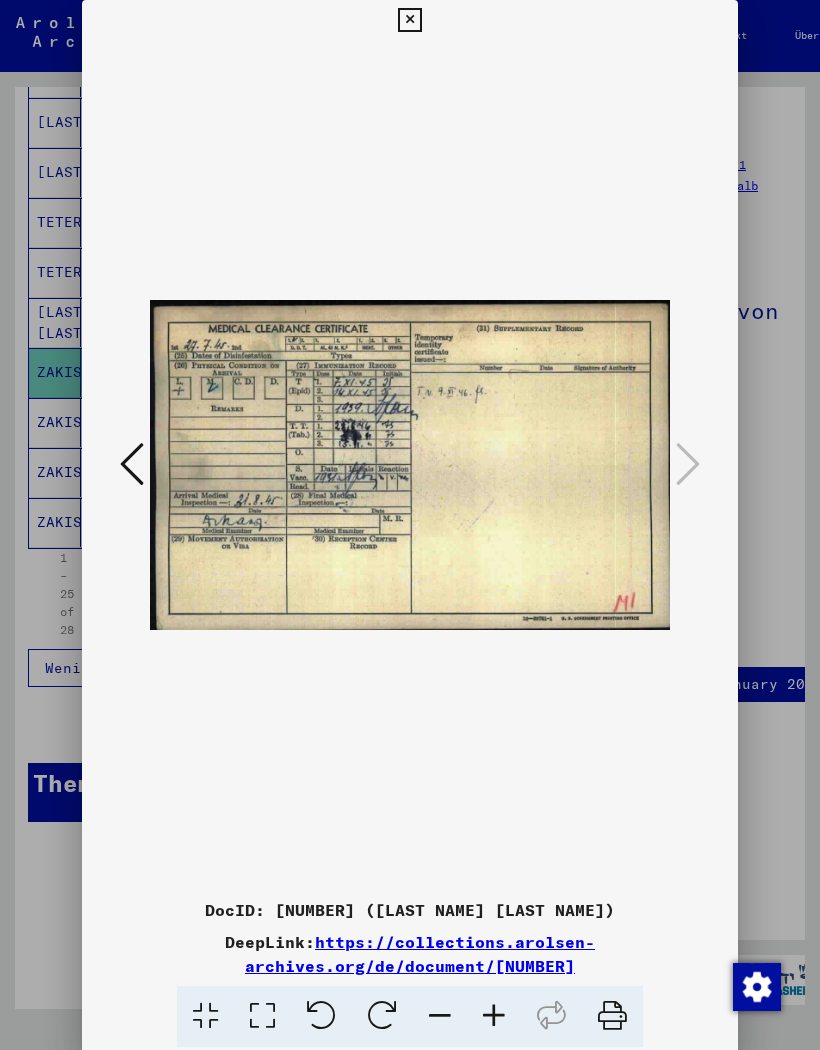 click at bounding box center (410, 465) 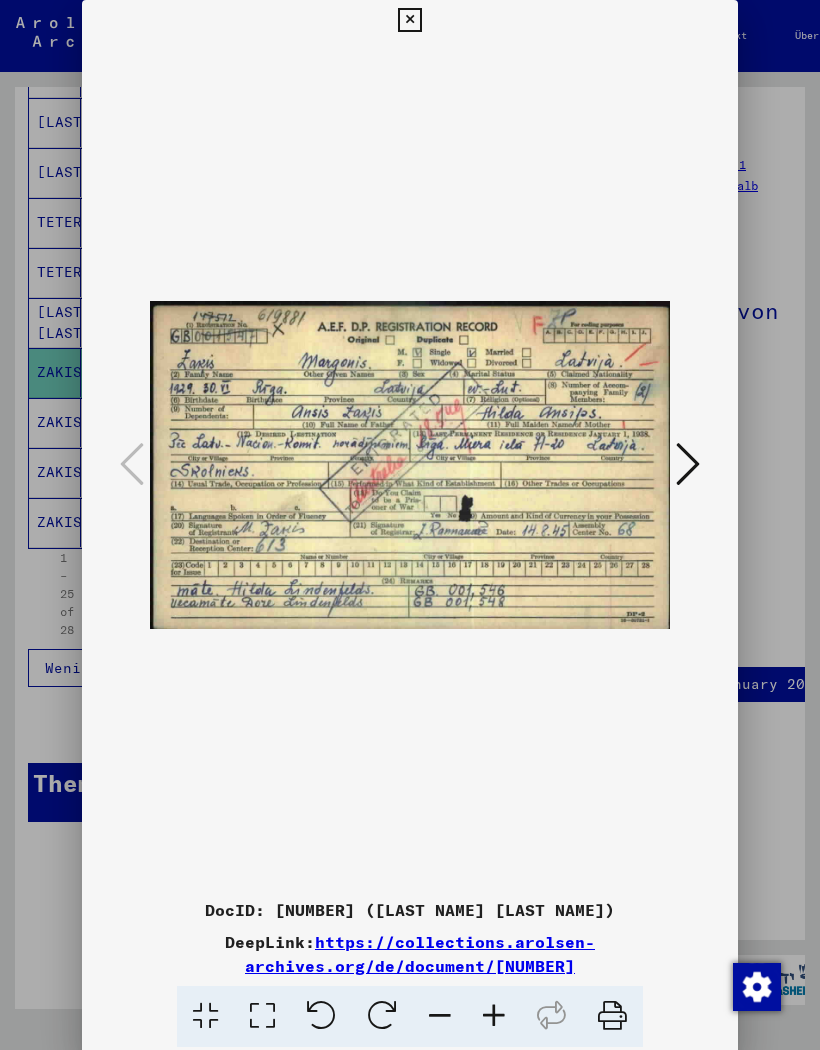 click at bounding box center [409, 20] 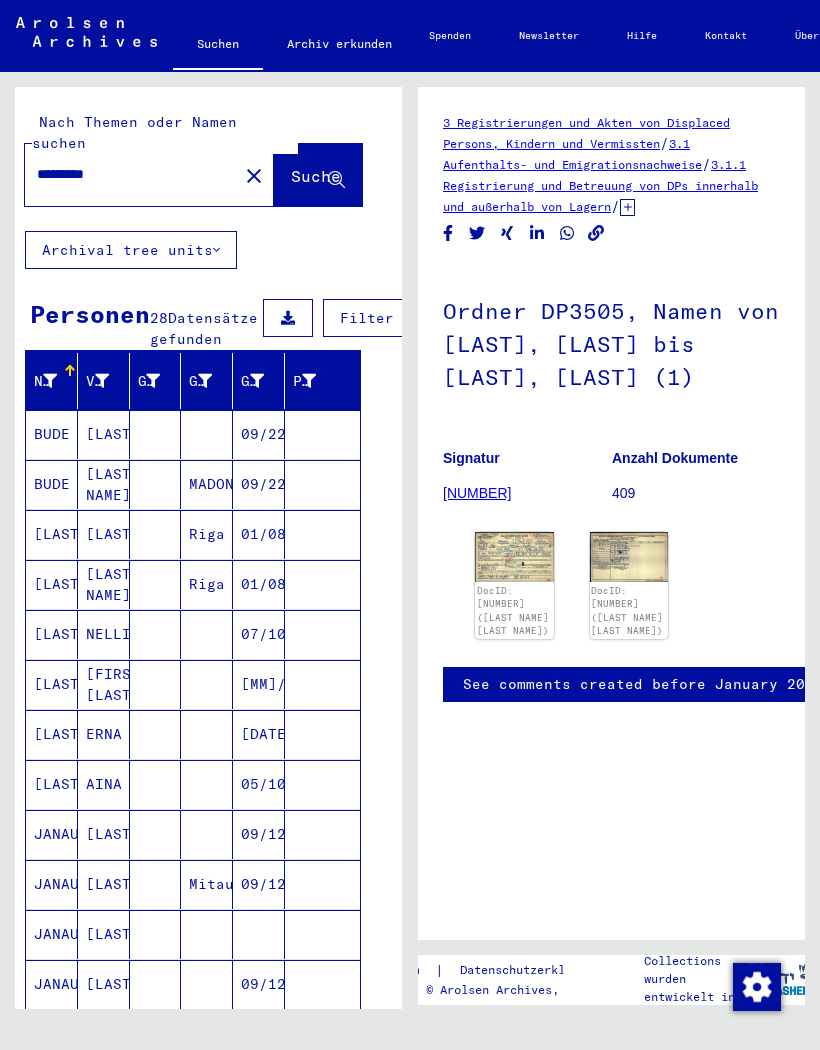 scroll, scrollTop: 0, scrollLeft: 15, axis: horizontal 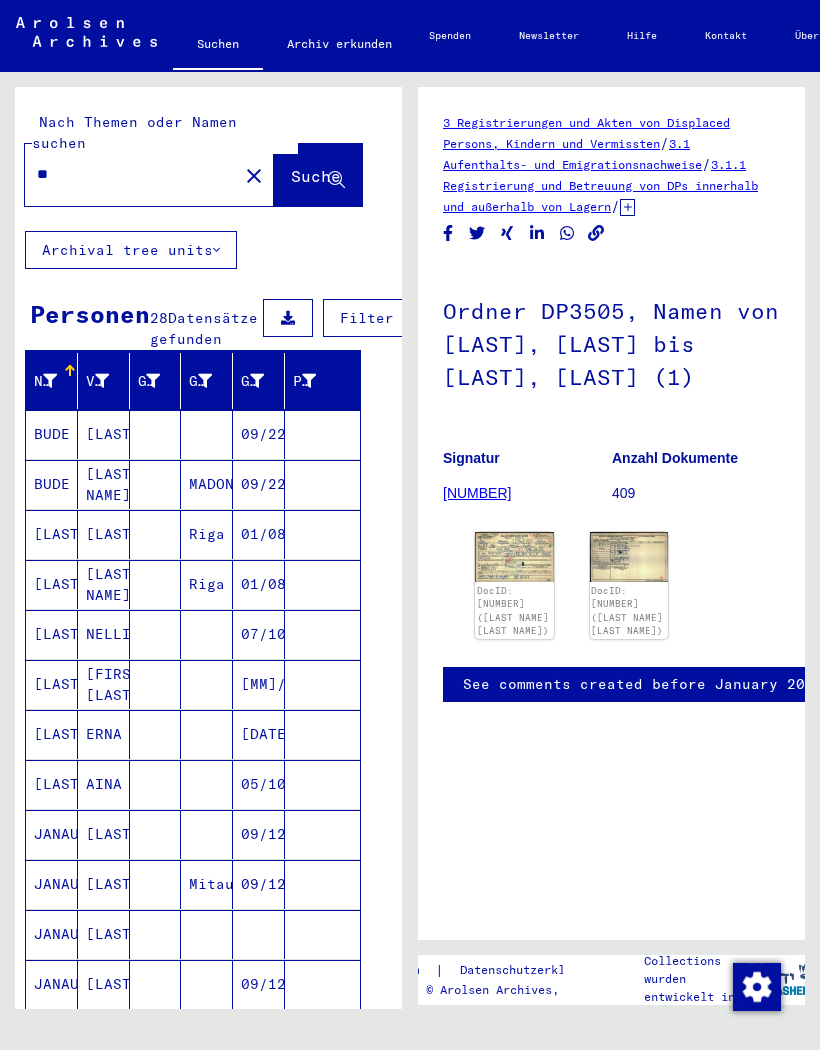 type on "*" 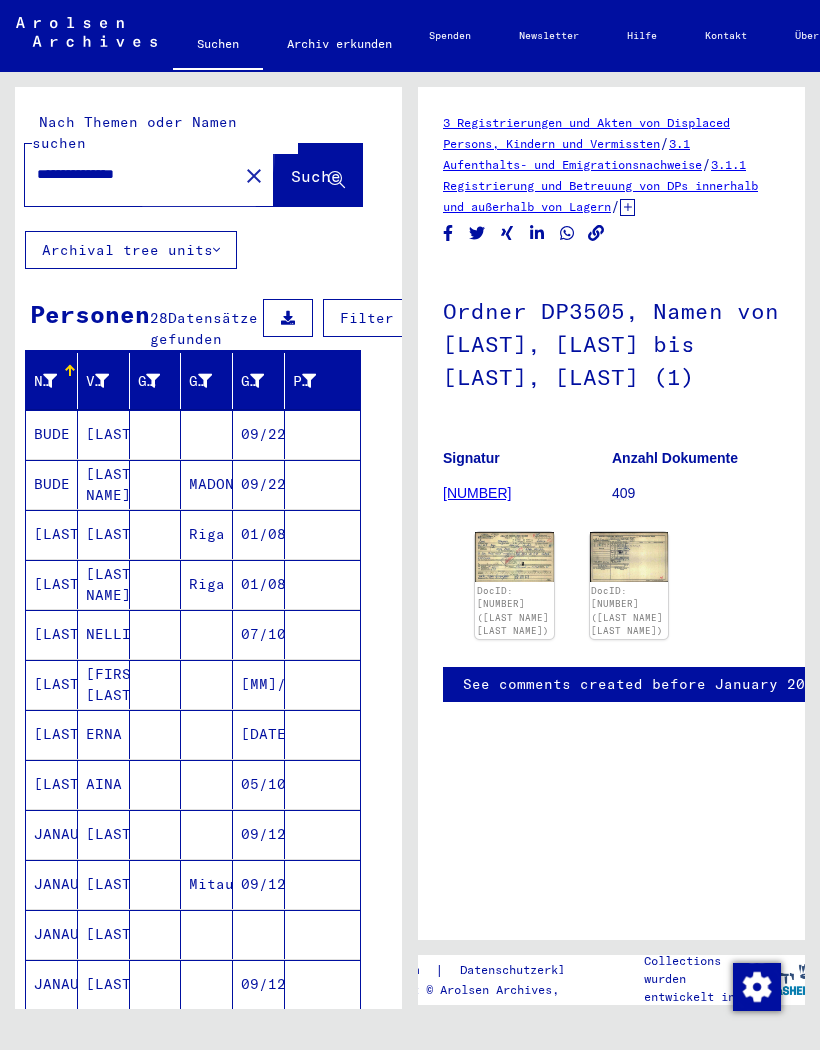 click on "Suche" 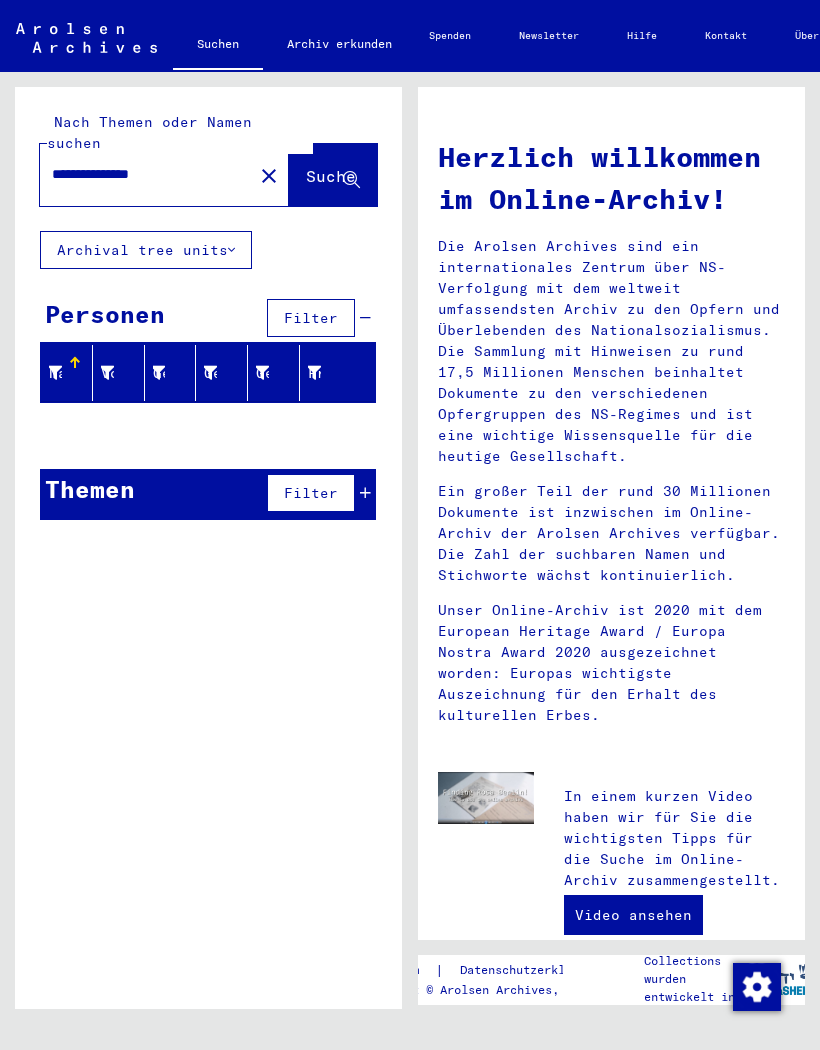 click on "Nachname" at bounding box center [67, 373] 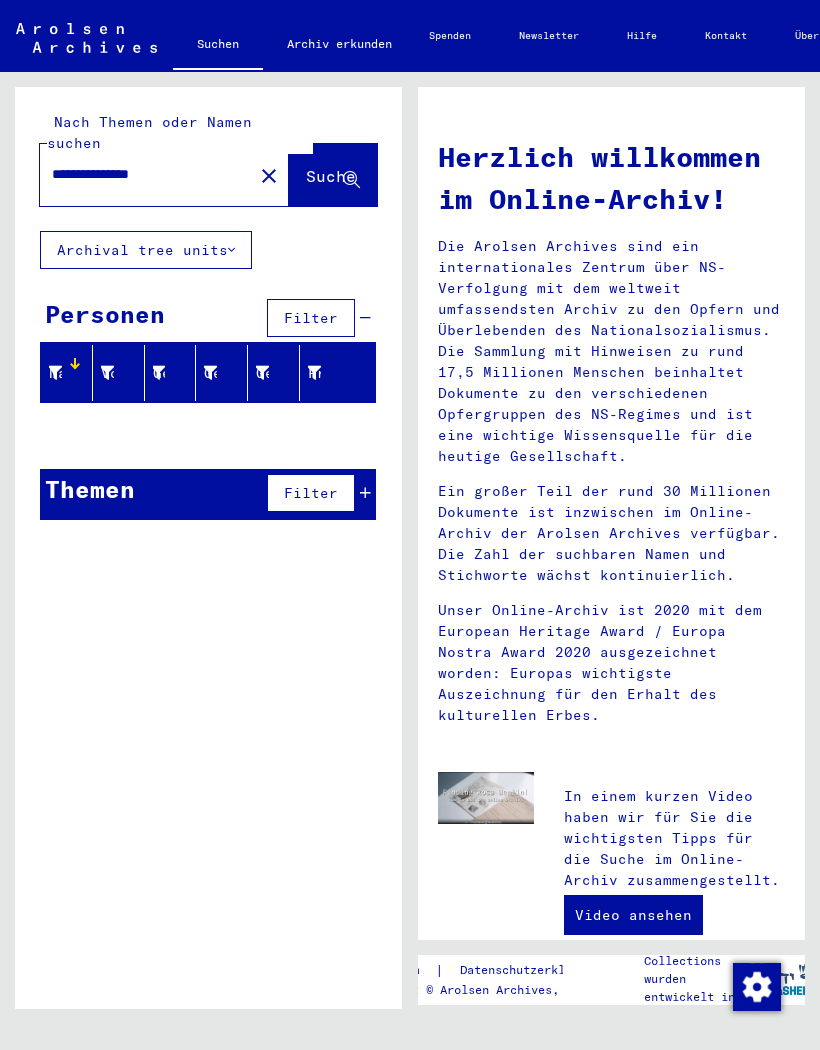 scroll, scrollTop: 0, scrollLeft: 0, axis: both 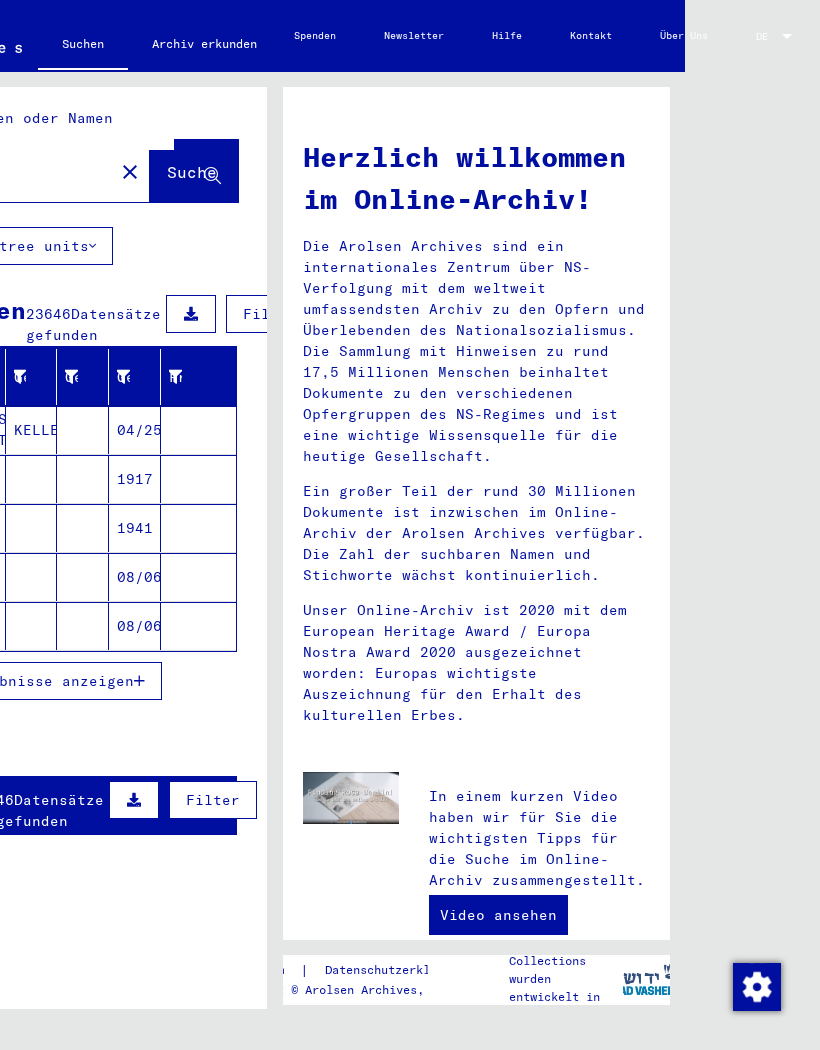 click on "Nachname Vorname Geburtsname Geburt‏ Geburtsdatum Prisoner # Vater (Adoptivvater) Mutter (Adoptivmutter) Religion Nationalität Beruf Haftstätte Sterbedatum Letzter Wohnort Letzter Wohnort (Land) Haftstätte Letzter Wohnort (Provinz) Letzter Wohnort (Ort) Letzter Wohnort (Stadtteil) Letzter Wohnort (Straße) Letzter Wohnort (Hausnummer) 2.2.2.2 - Personenstandsurkunden Westzone allgemein OSTI KÄTHE DORA KELLER [MM]/[DD]/[YYYY] ?ERER Dora CW" 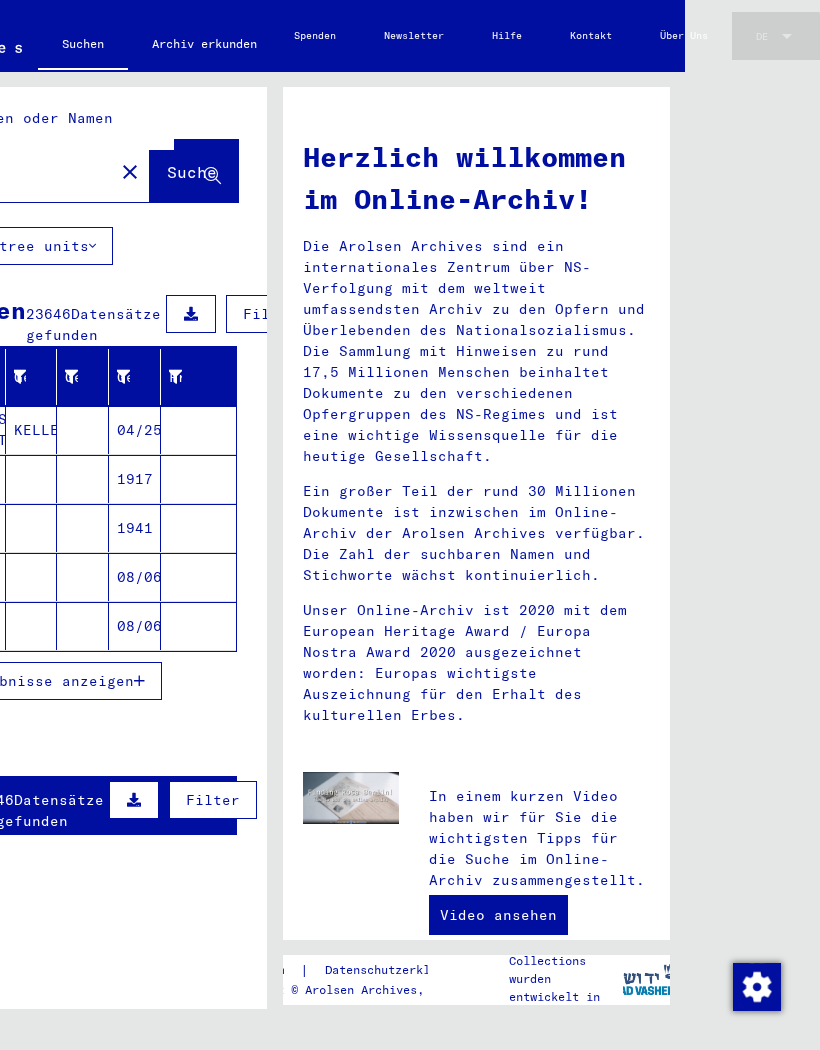 click on "DE" at bounding box center [767, 36] 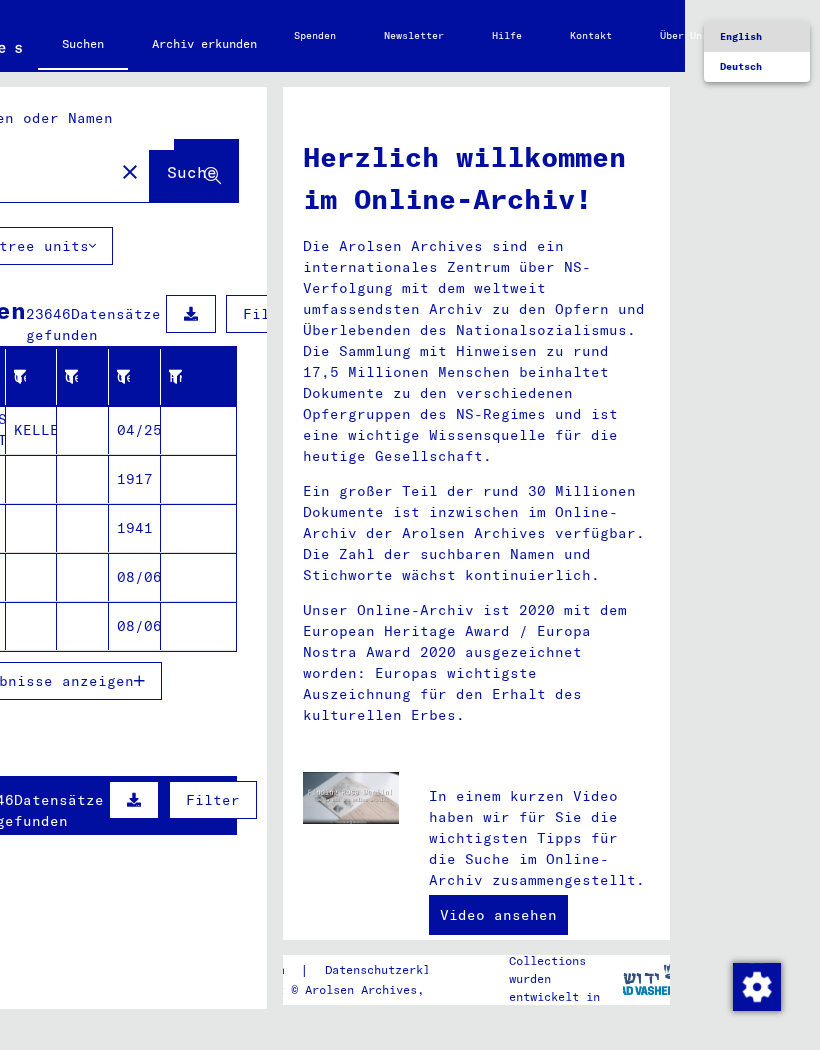 click on "English" at bounding box center [741, 36] 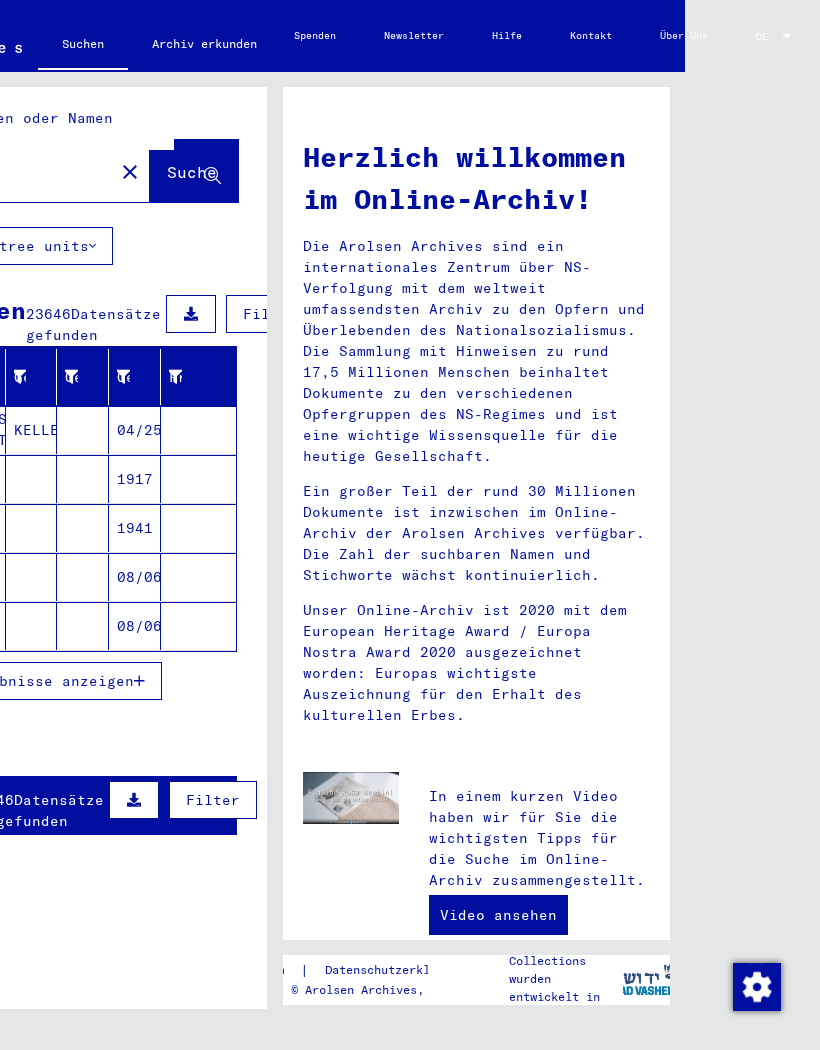 scroll, scrollTop: 0, scrollLeft: 0, axis: both 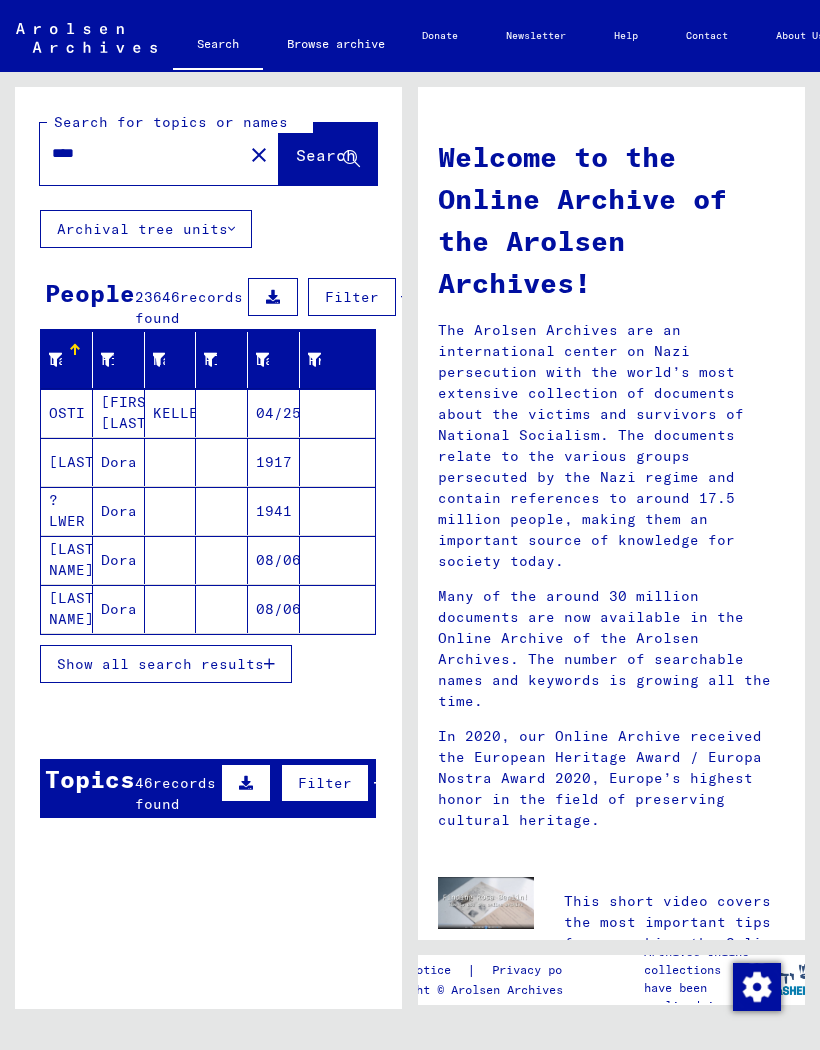 click on "Show all search results" at bounding box center [166, 664] 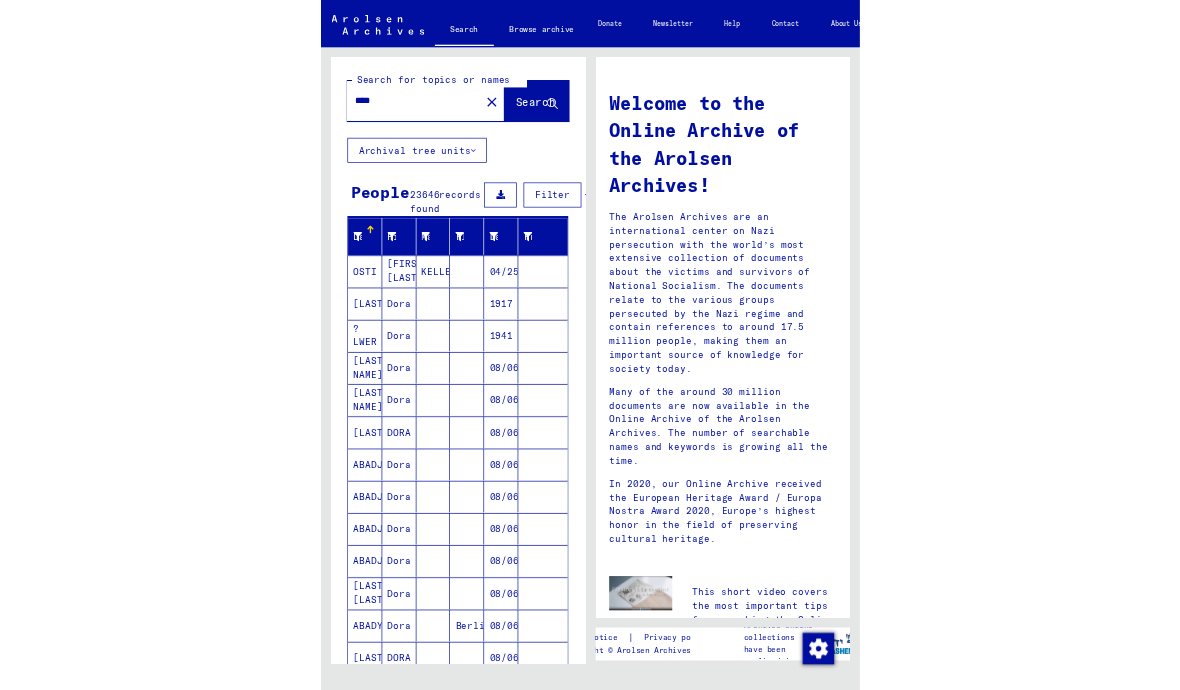 scroll, scrollTop: 0, scrollLeft: 0, axis: both 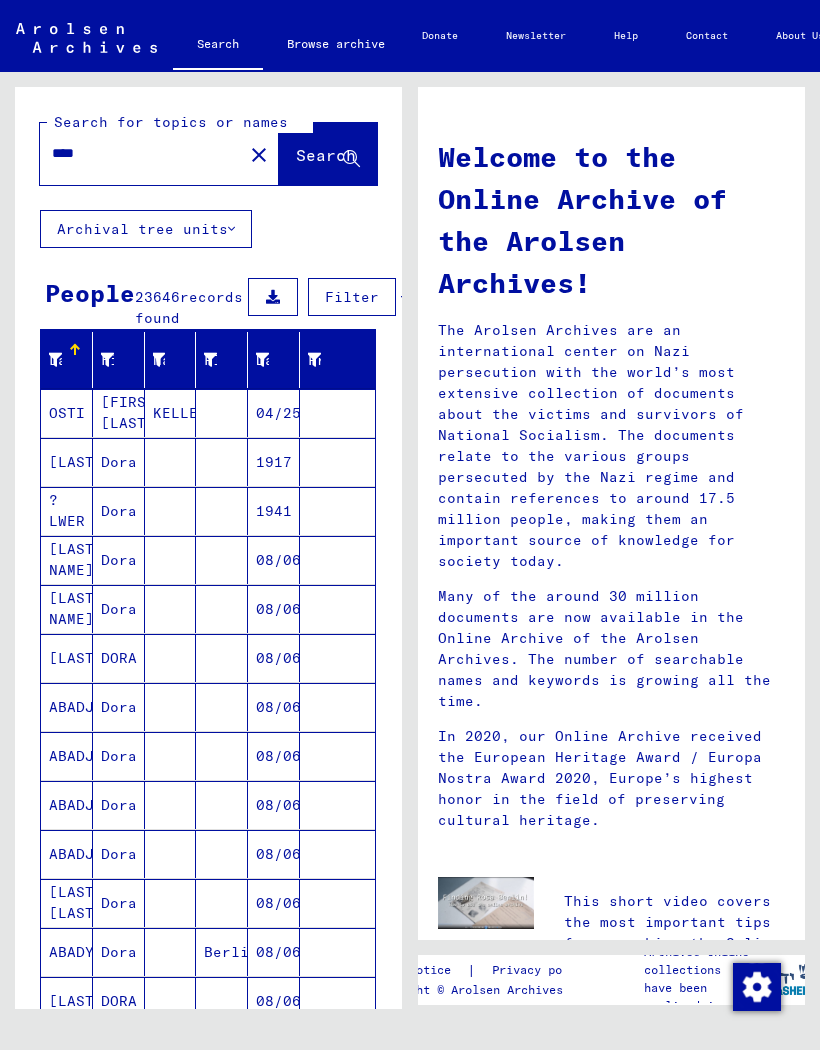 click on "****" at bounding box center (135, 153) 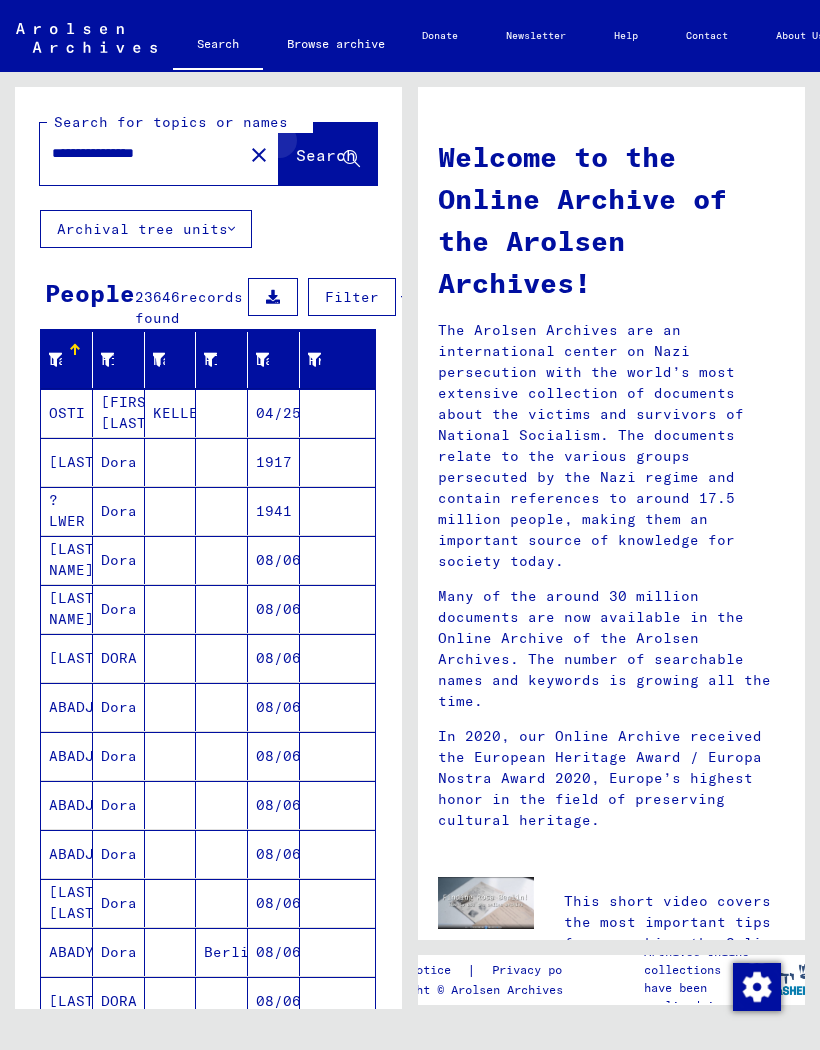 type on "**********" 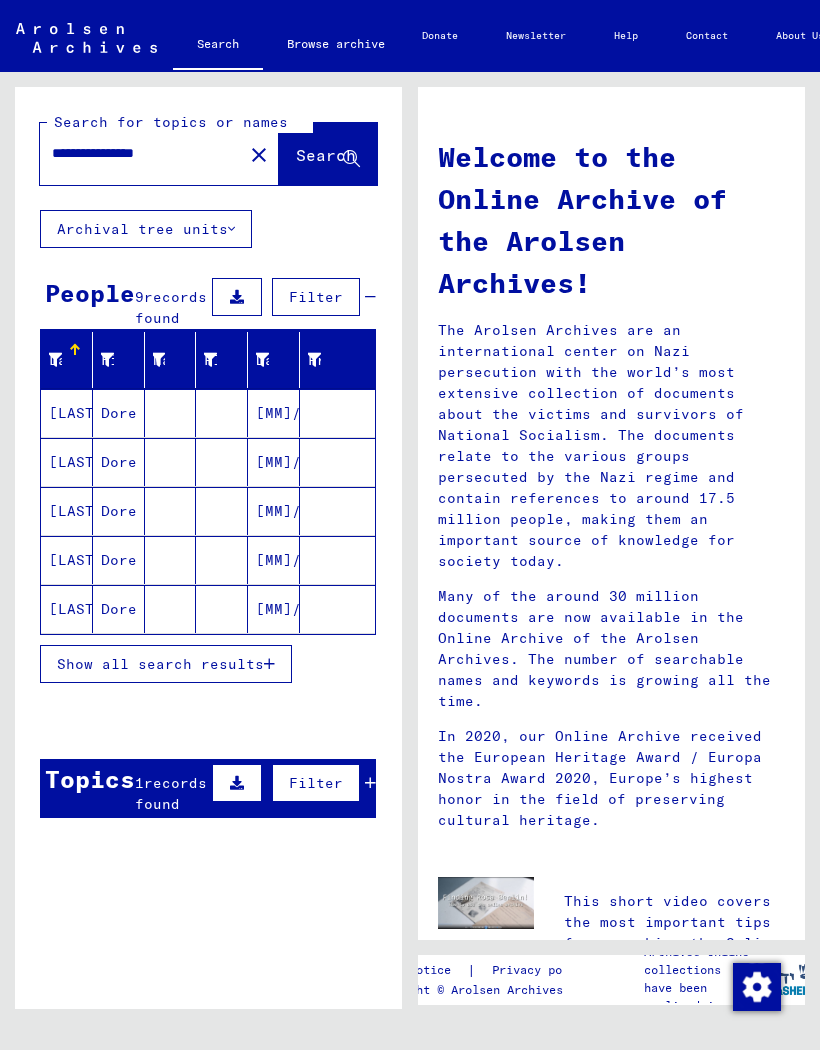 click at bounding box center [269, 664] 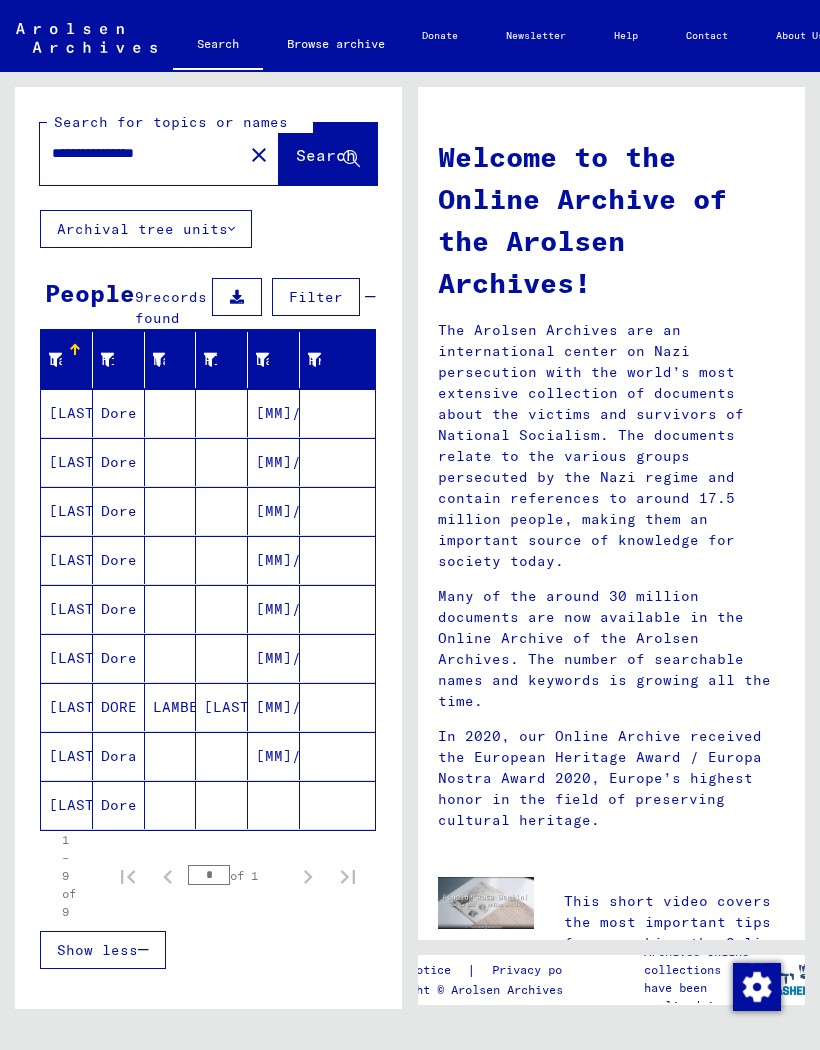 click on "Show less" at bounding box center [208, 950] 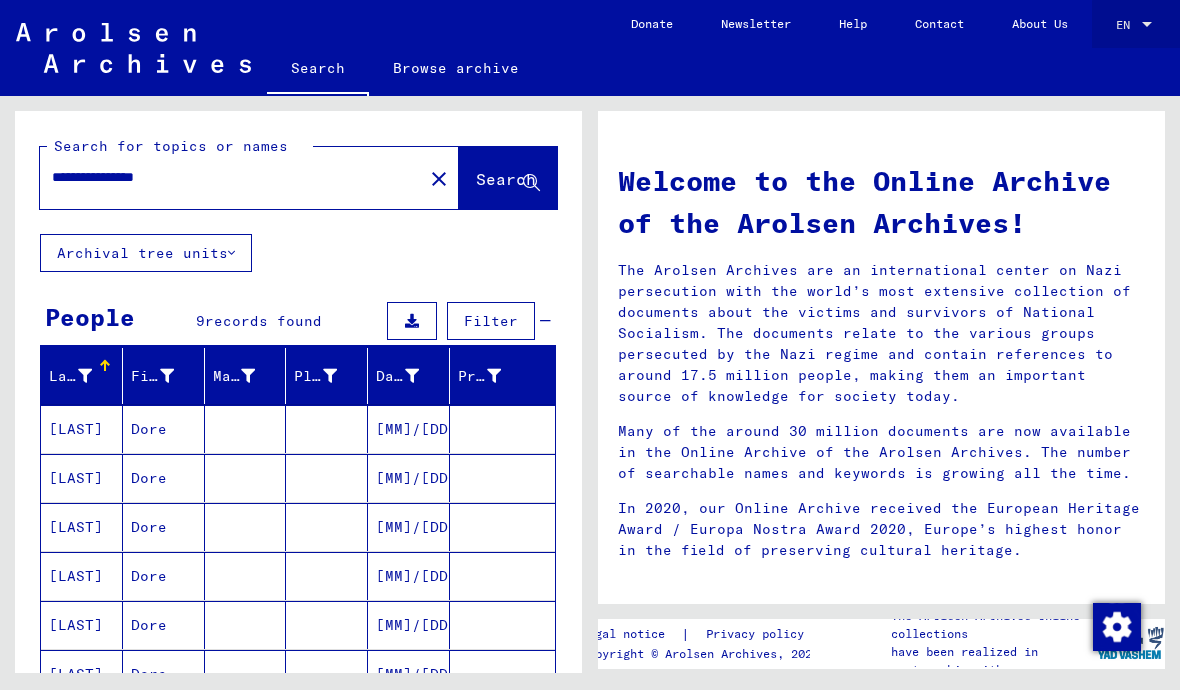 click on "EN" at bounding box center [1127, 25] 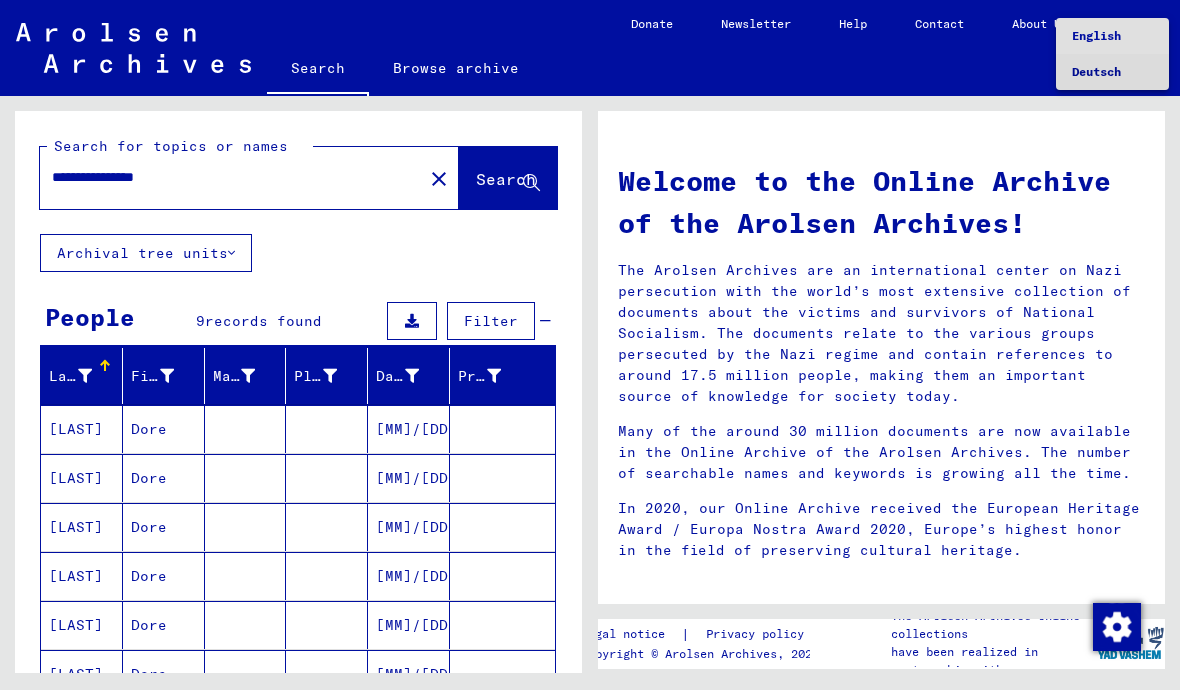 click on "Deutsch" at bounding box center [1096, 71] 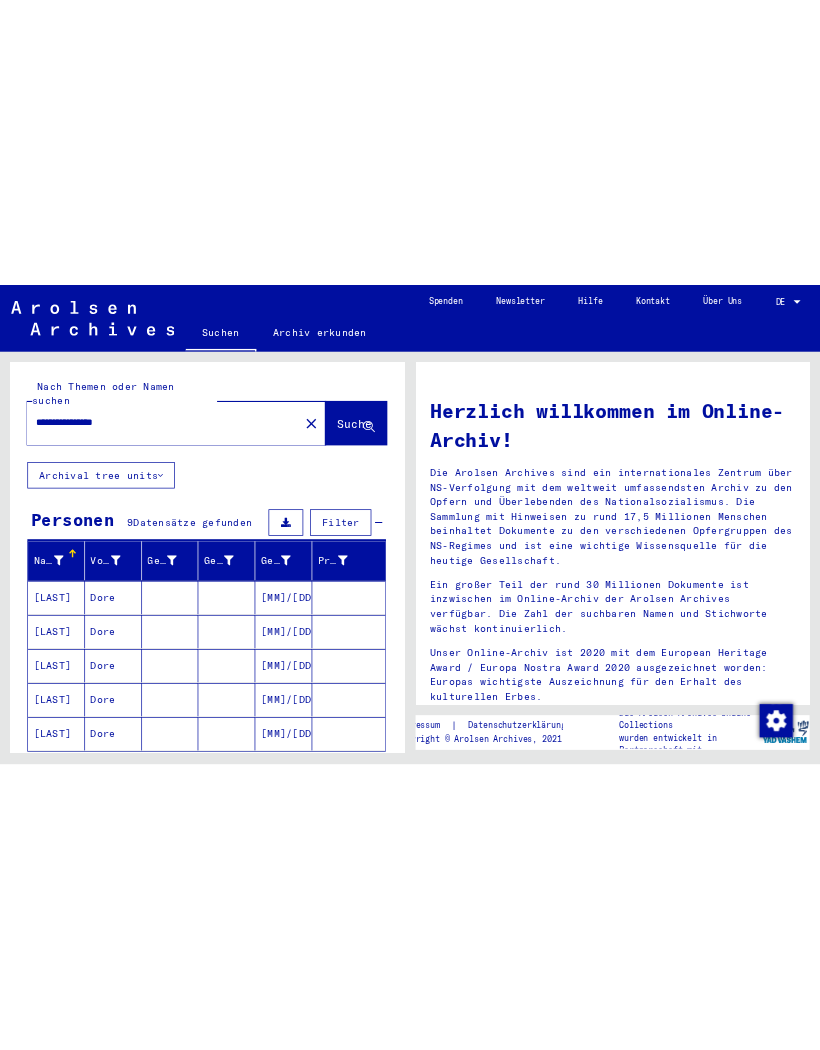 scroll, scrollTop: 70, scrollLeft: 0, axis: vertical 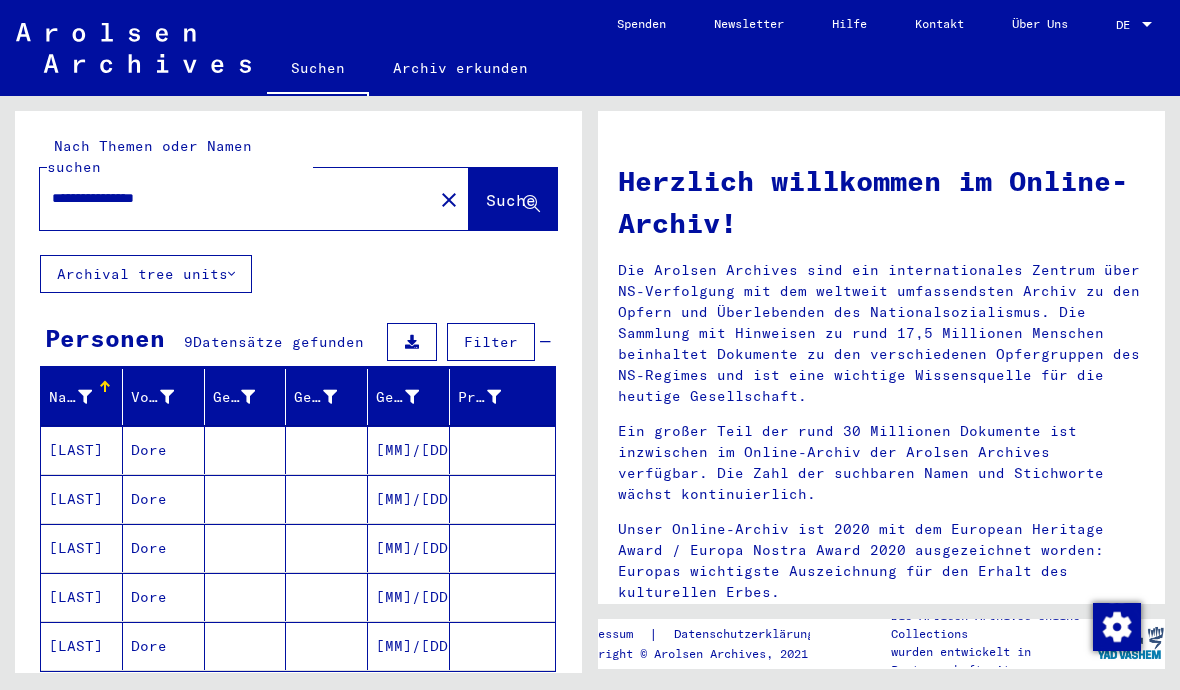 click on "Alle Ergebnisse anzeigen" at bounding box center [165, 701] 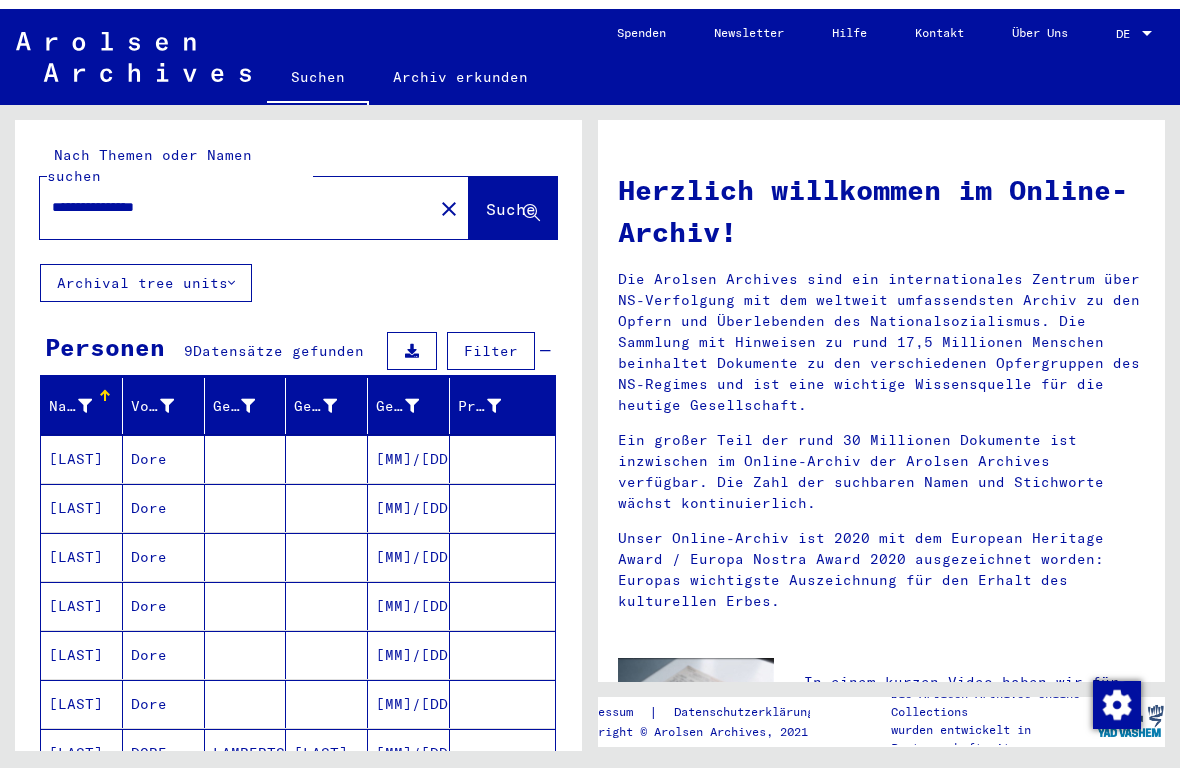 scroll, scrollTop: 0, scrollLeft: 0, axis: both 